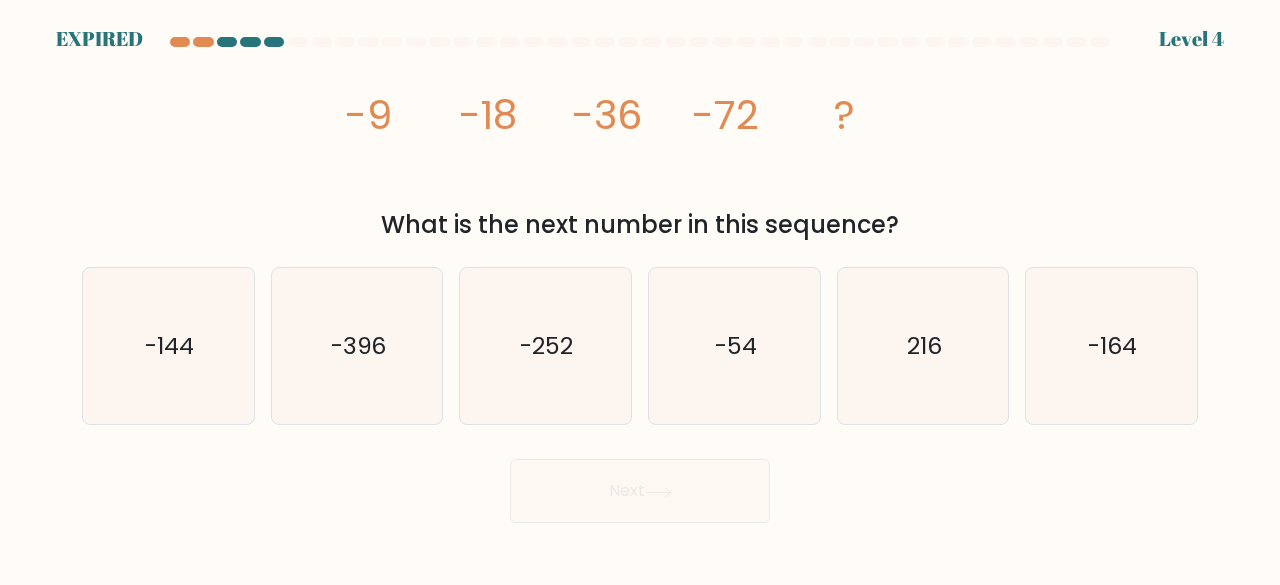 scroll, scrollTop: 0, scrollLeft: 0, axis: both 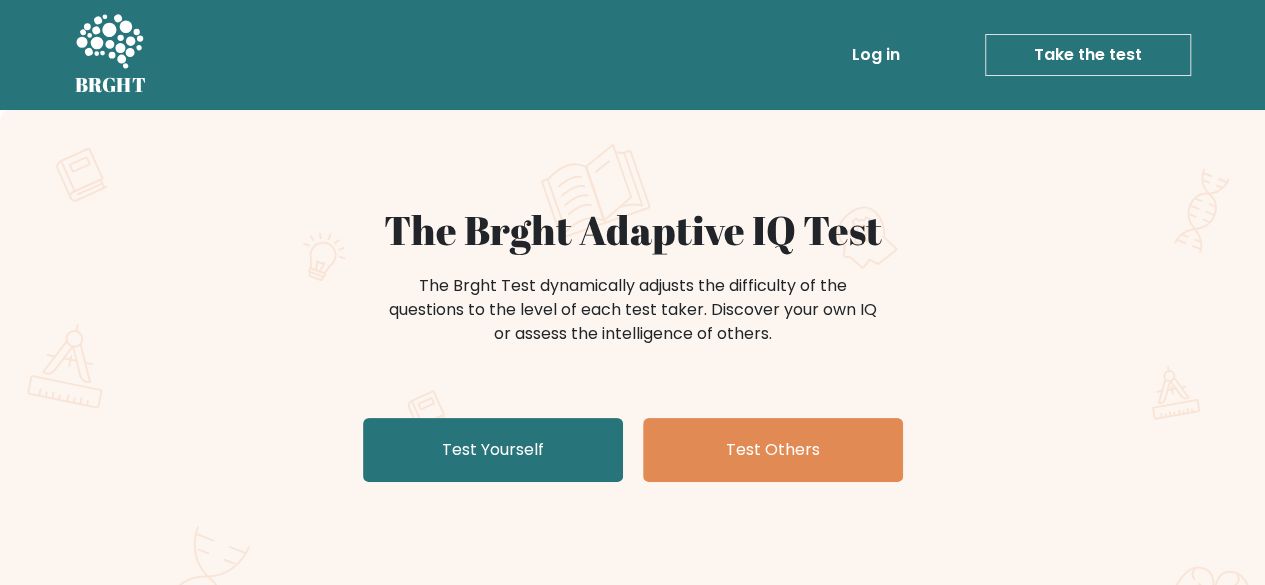 click on "Log in" at bounding box center (876, 55) 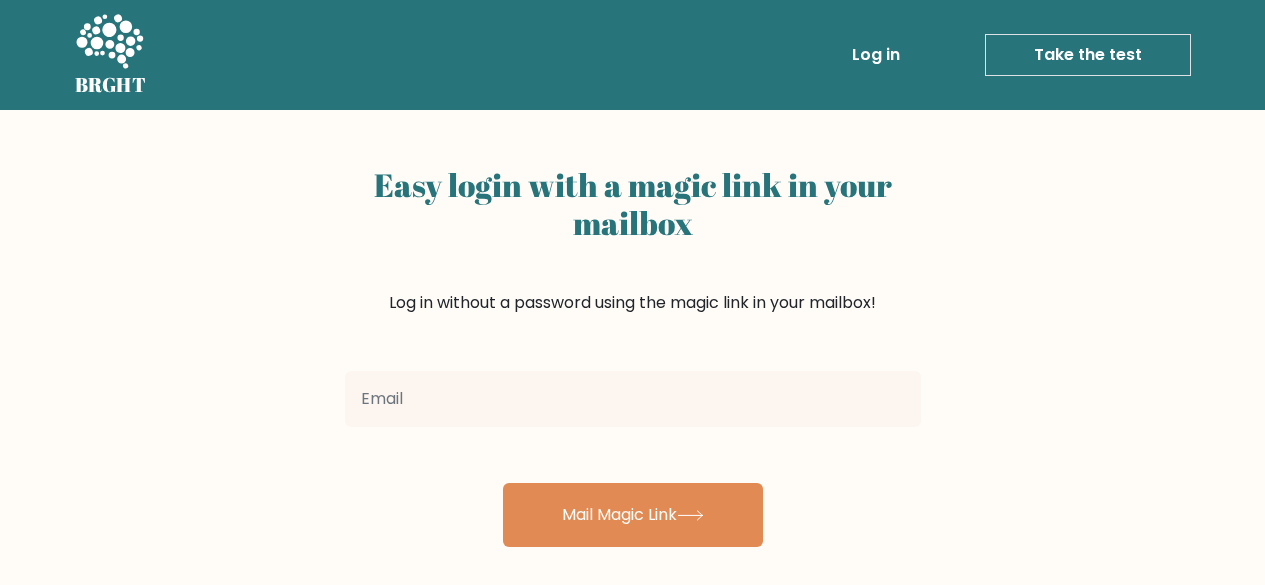 scroll, scrollTop: 0, scrollLeft: 0, axis: both 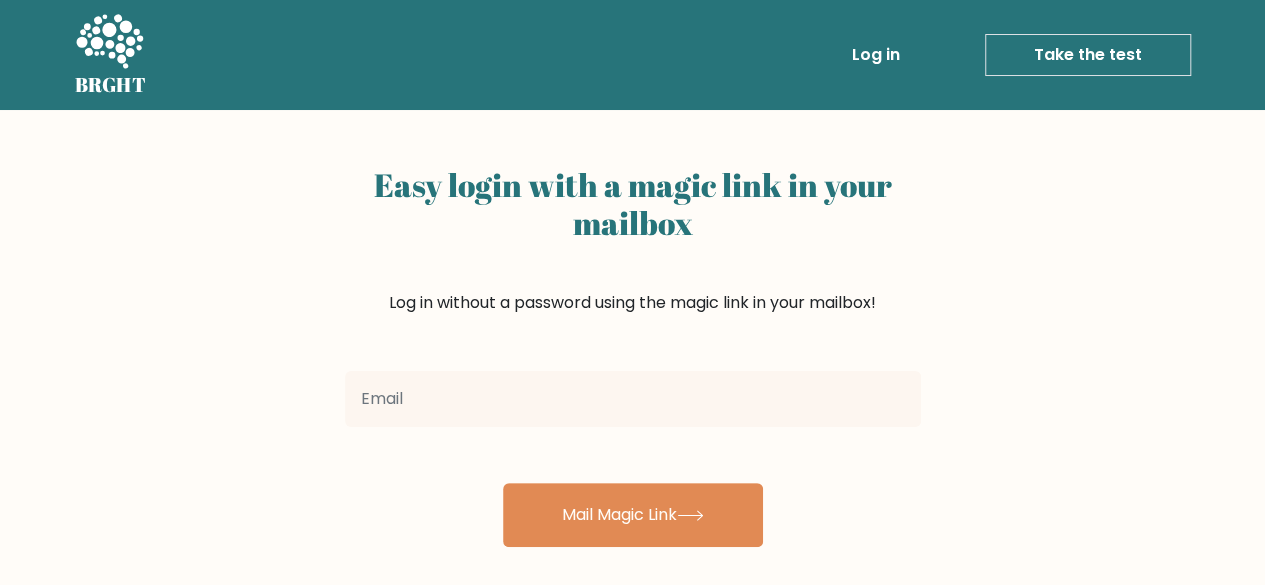 click at bounding box center (633, 399) 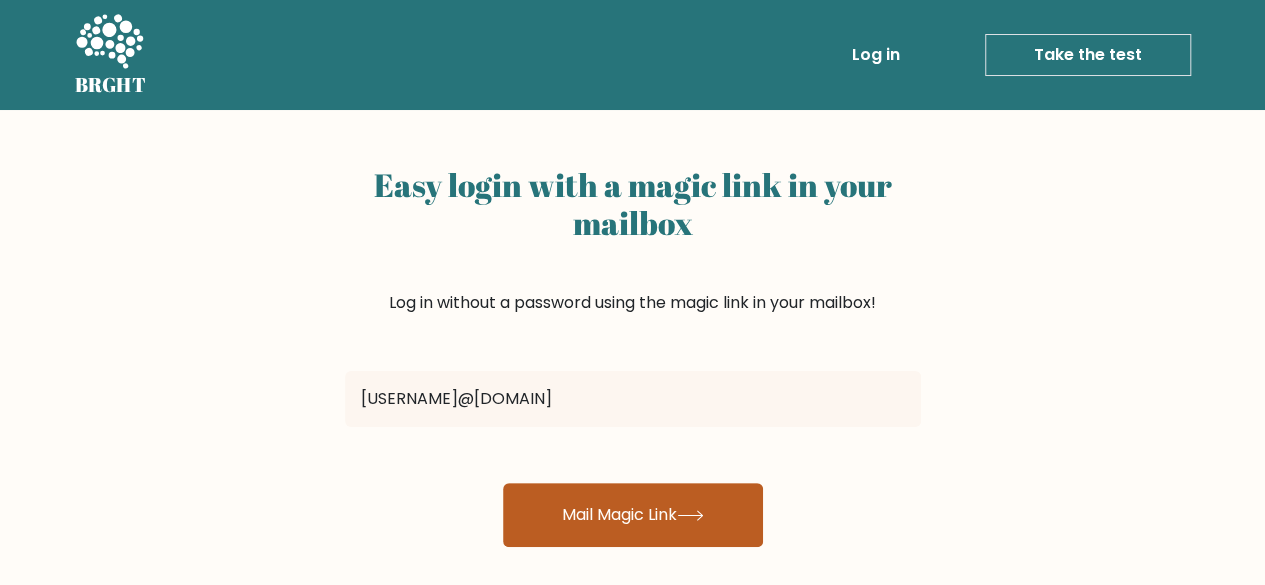 click on "Mail Magic Link" at bounding box center [633, 515] 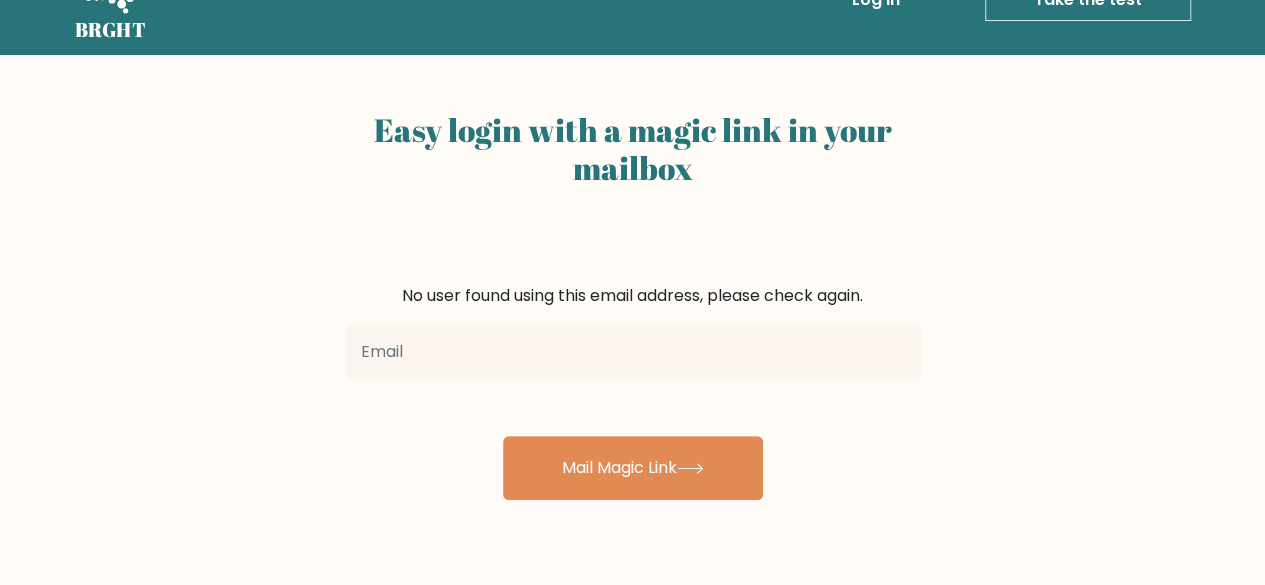 scroll, scrollTop: 0, scrollLeft: 0, axis: both 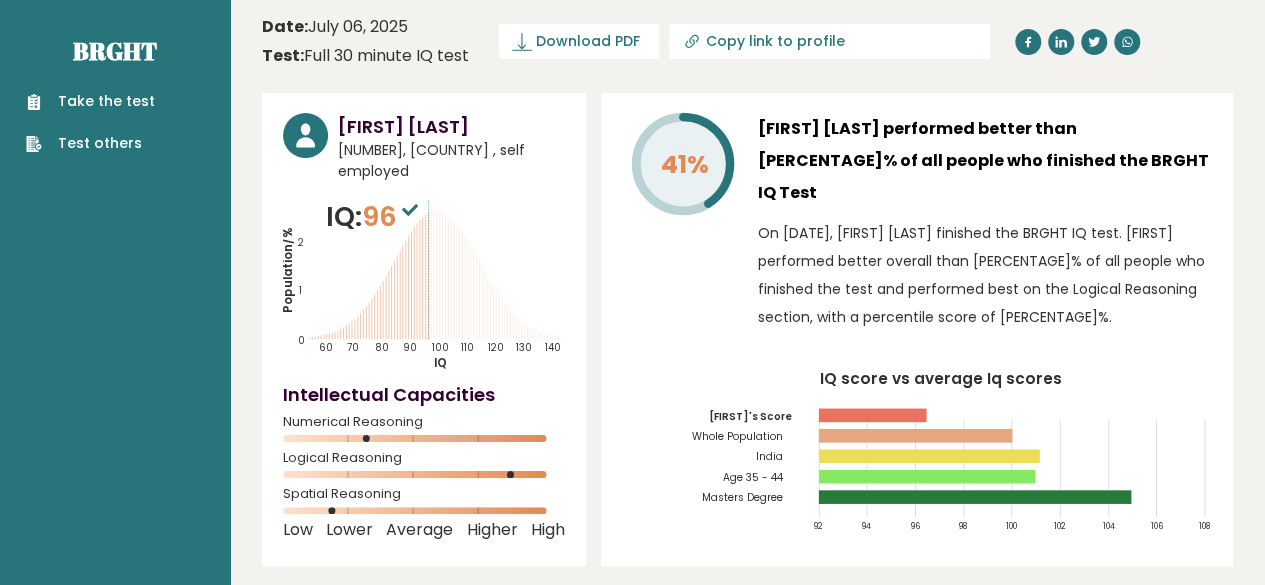 click on "Brght
Take the test
Test others" at bounding box center [115, 79] 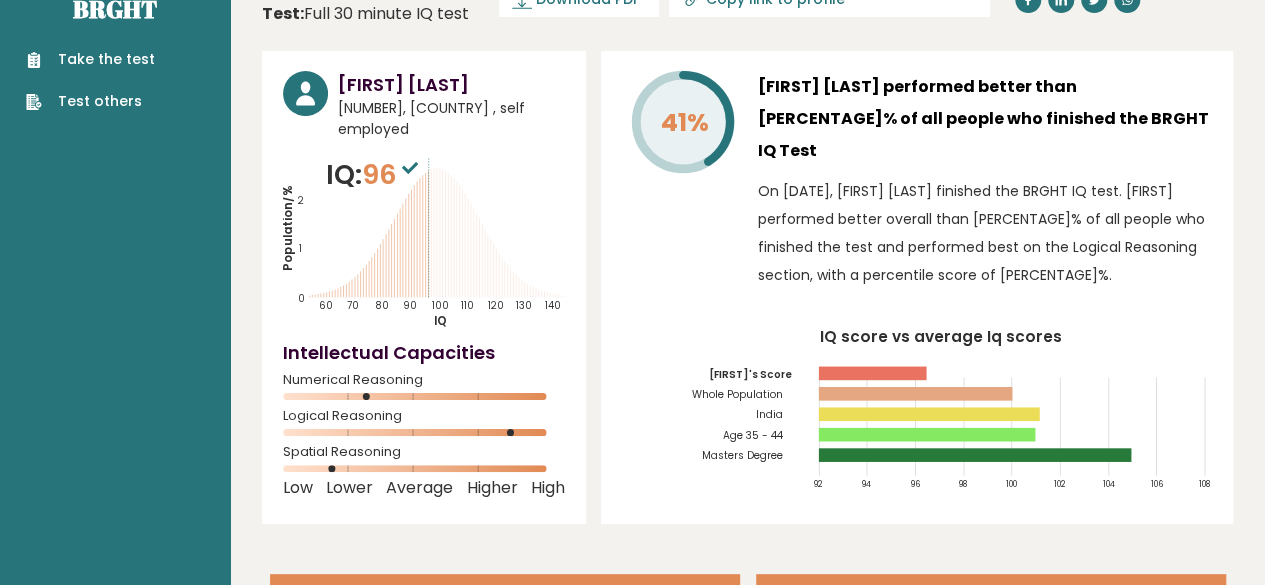 scroll, scrollTop: 0, scrollLeft: 0, axis: both 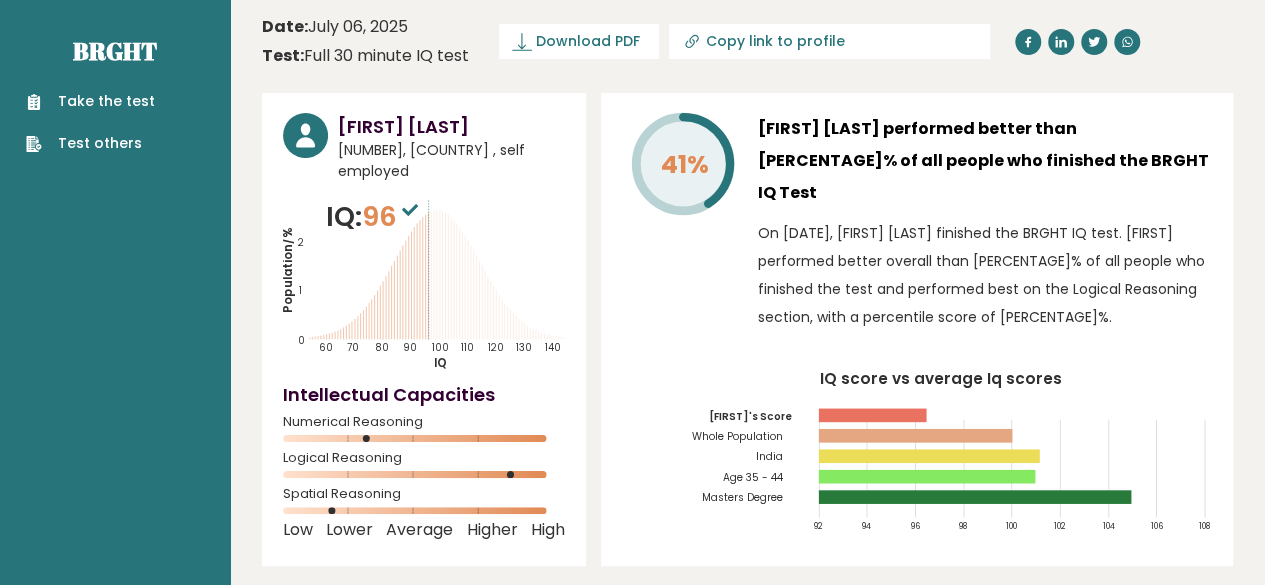 click on "[PERCENTAGE]%
[FIRST] [LAST] performed better than
[PERCENTAGE]% of all
people who finished the BRGHT IQ Test
On [DATE], [FIRST]
[LAST] finished the BRGHT IQ test. [FIRST] performed better overall than
[PERCENTAGE]% of all people who finished the test and
performed best on the
Logical Reasoning section, with
a percentile score of [PERCENTAGE]%." at bounding box center [917, 227] 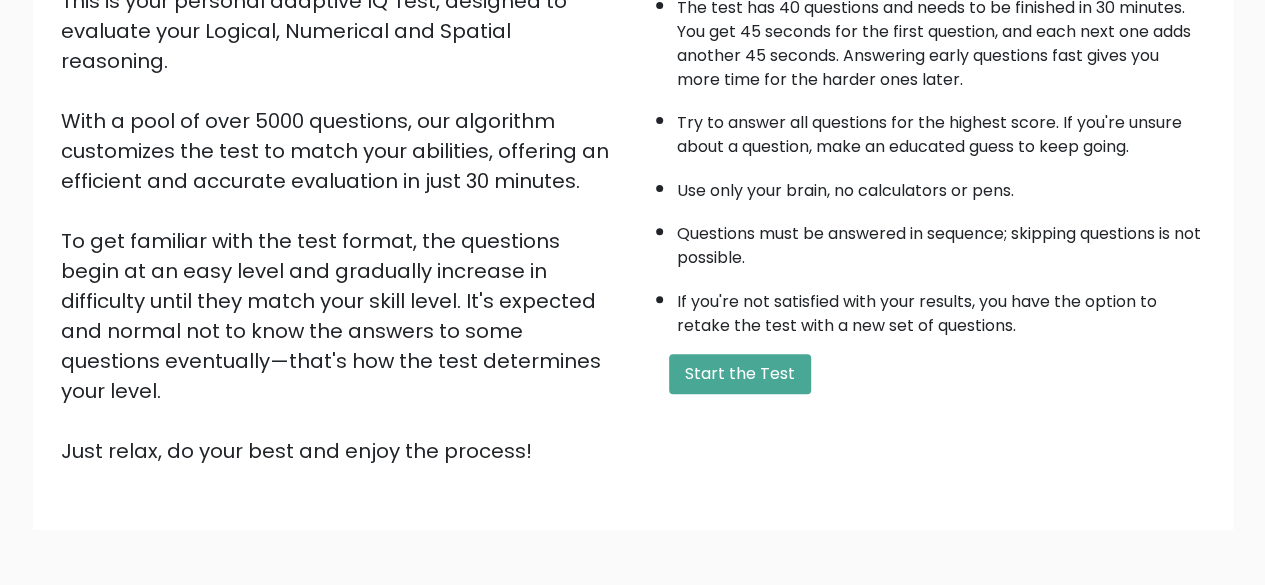 scroll, scrollTop: 261, scrollLeft: 0, axis: vertical 